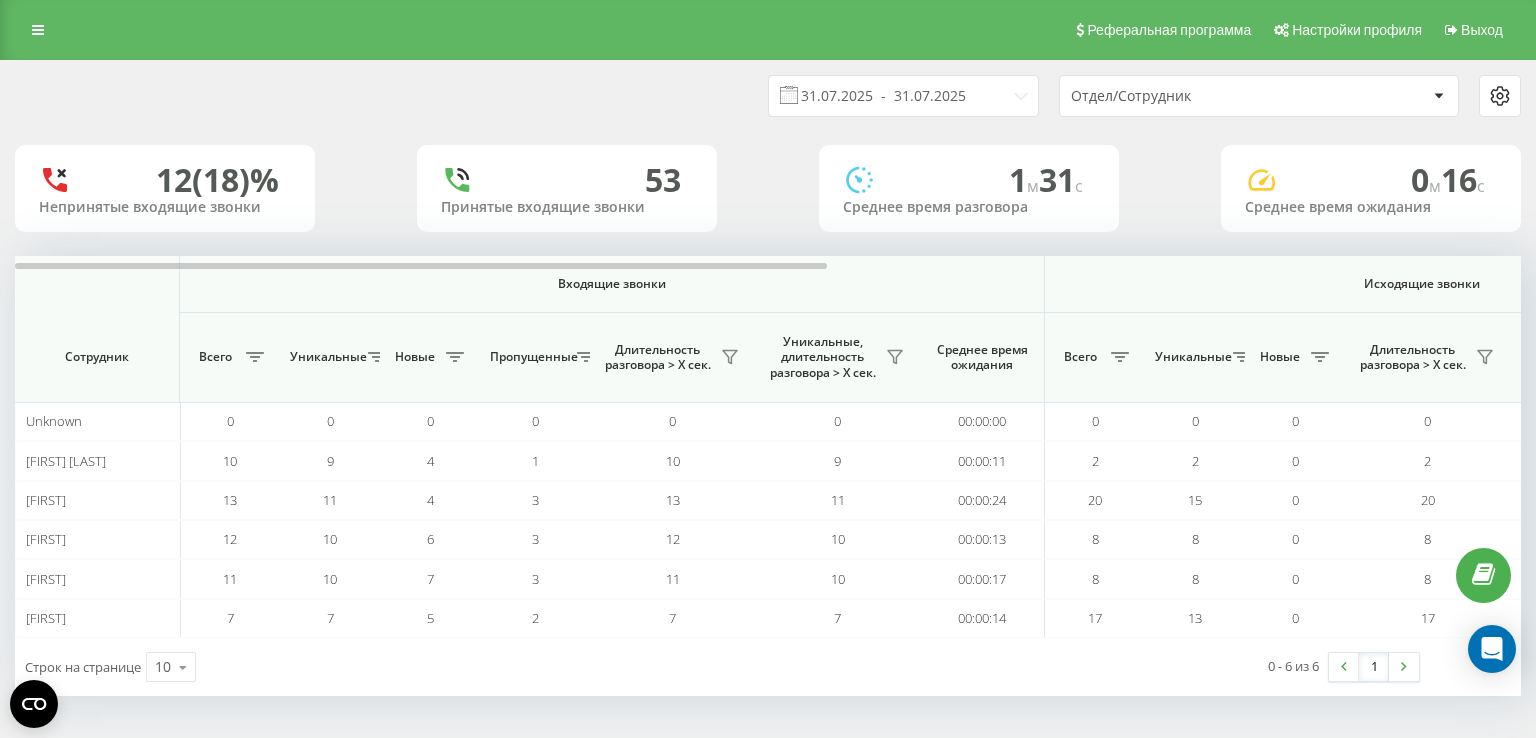 scroll, scrollTop: 0, scrollLeft: 0, axis: both 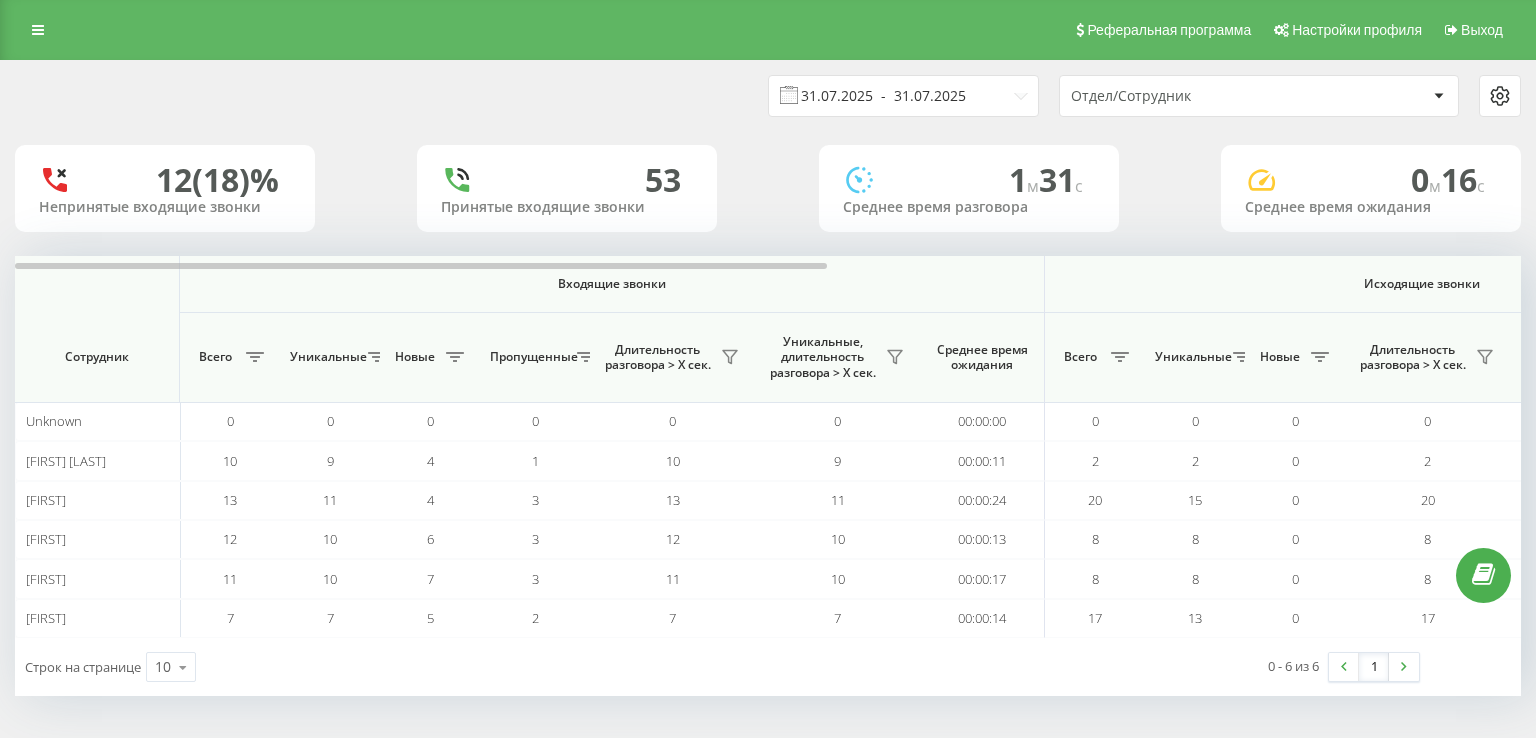 click on "31.07.2025  -  31.07.2025" at bounding box center (903, 96) 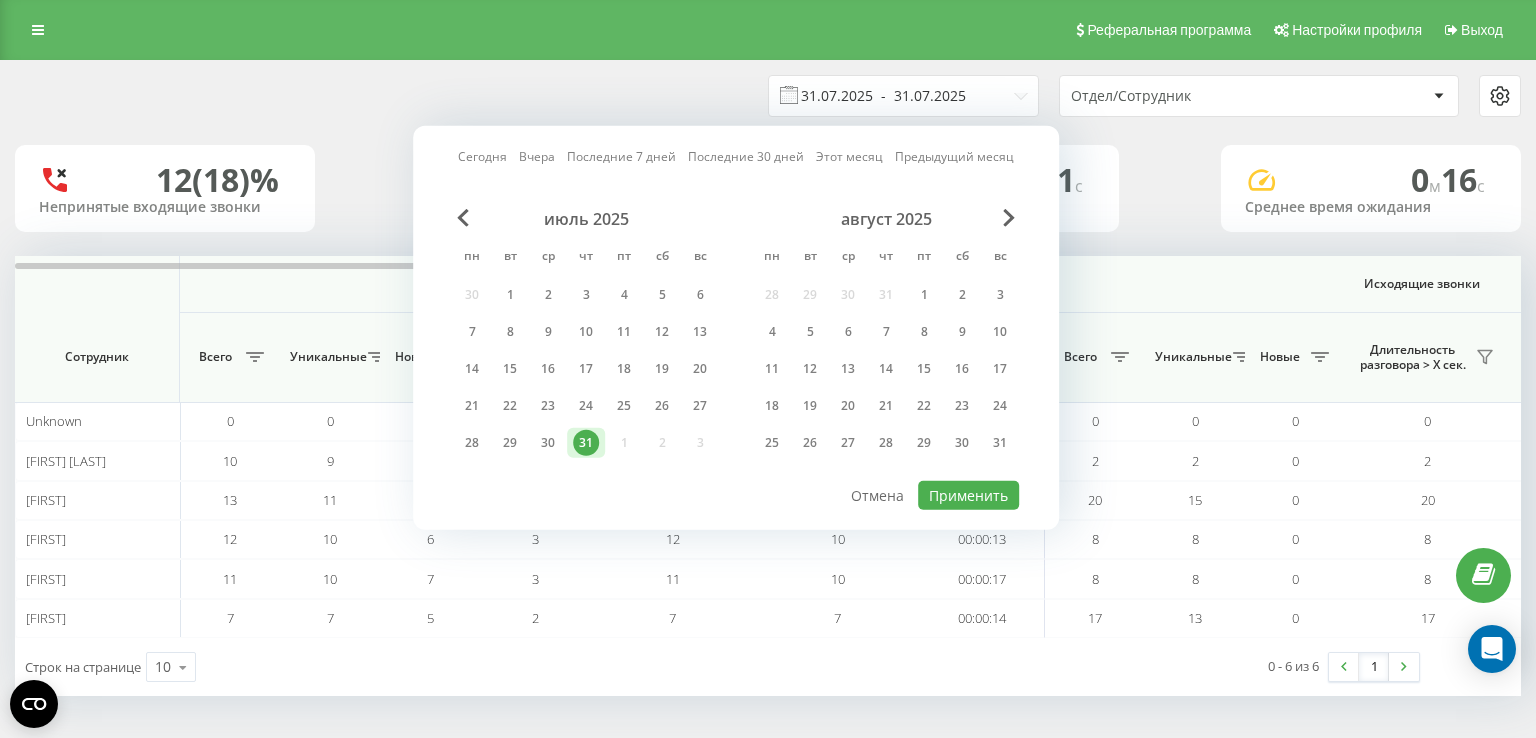 scroll, scrollTop: 0, scrollLeft: 0, axis: both 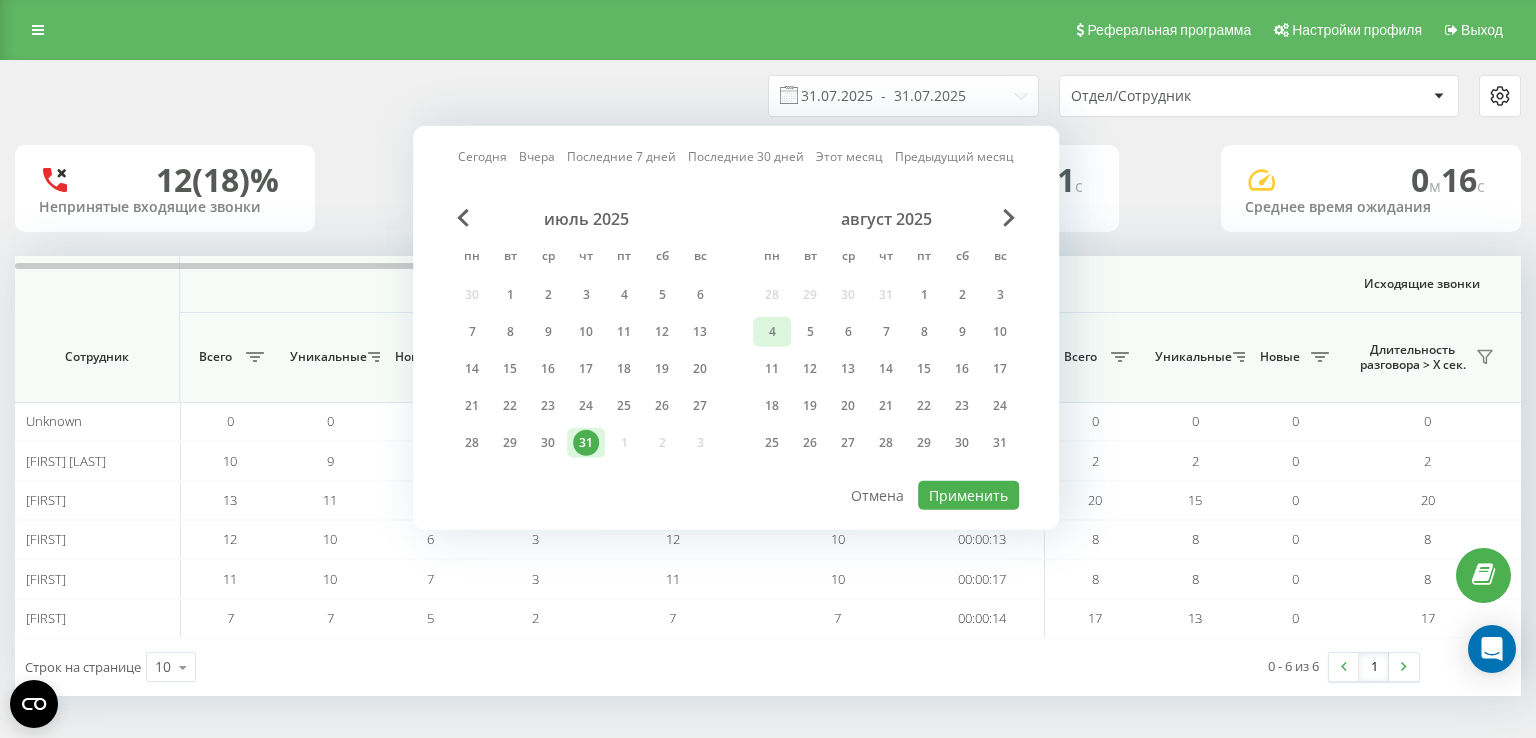 click on "4" at bounding box center [772, 332] 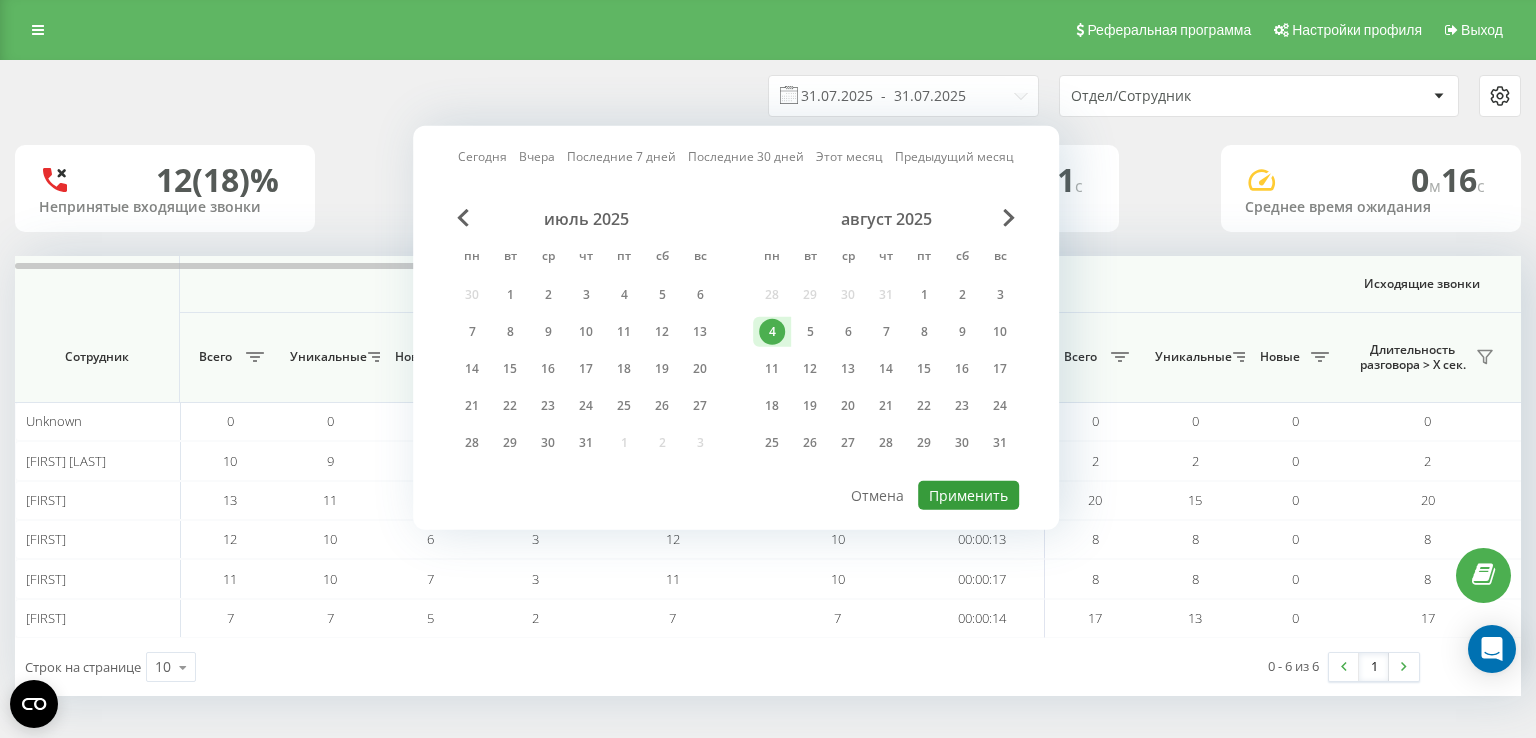 click on "Применить" at bounding box center (968, 495) 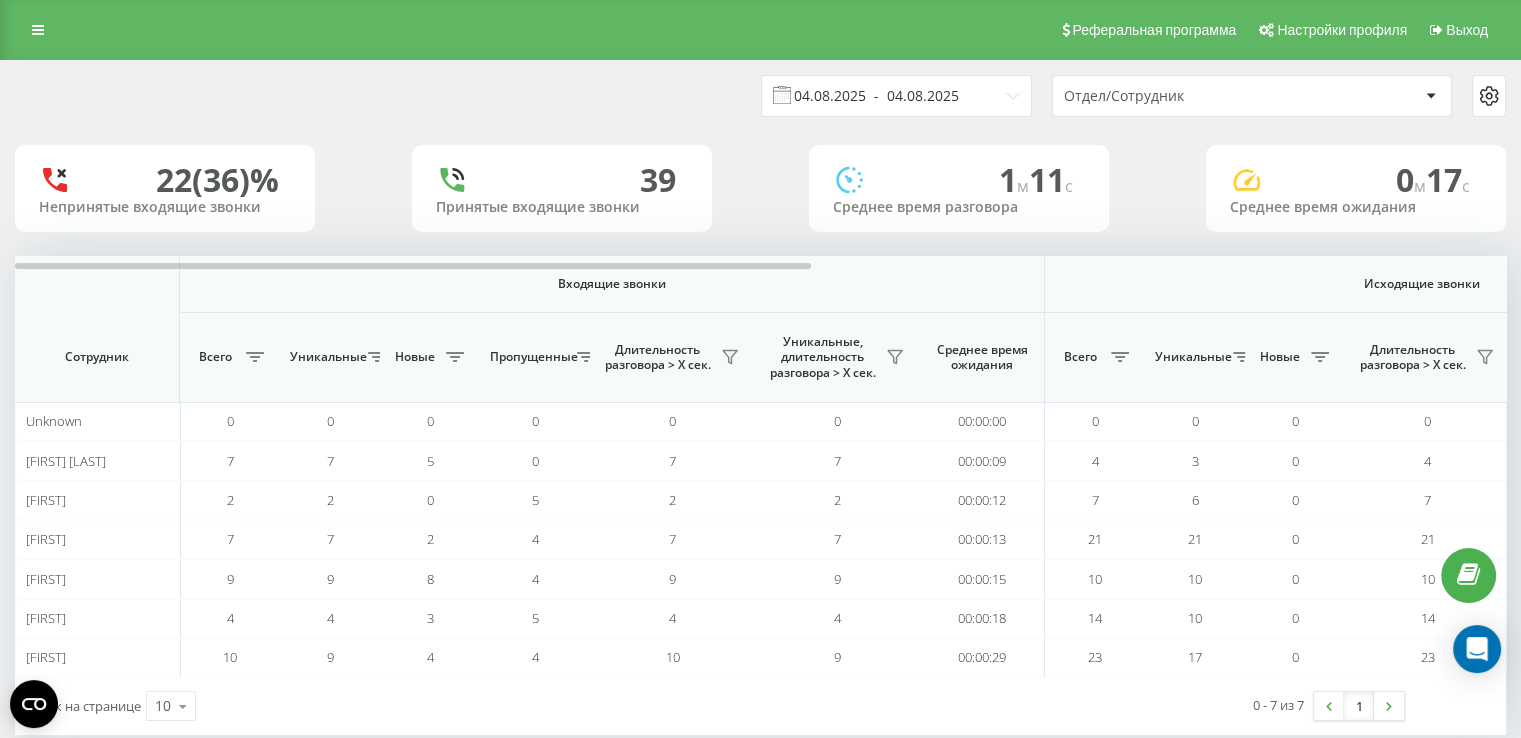 click on "04.08.2025  -  04.08.2025" at bounding box center [896, 96] 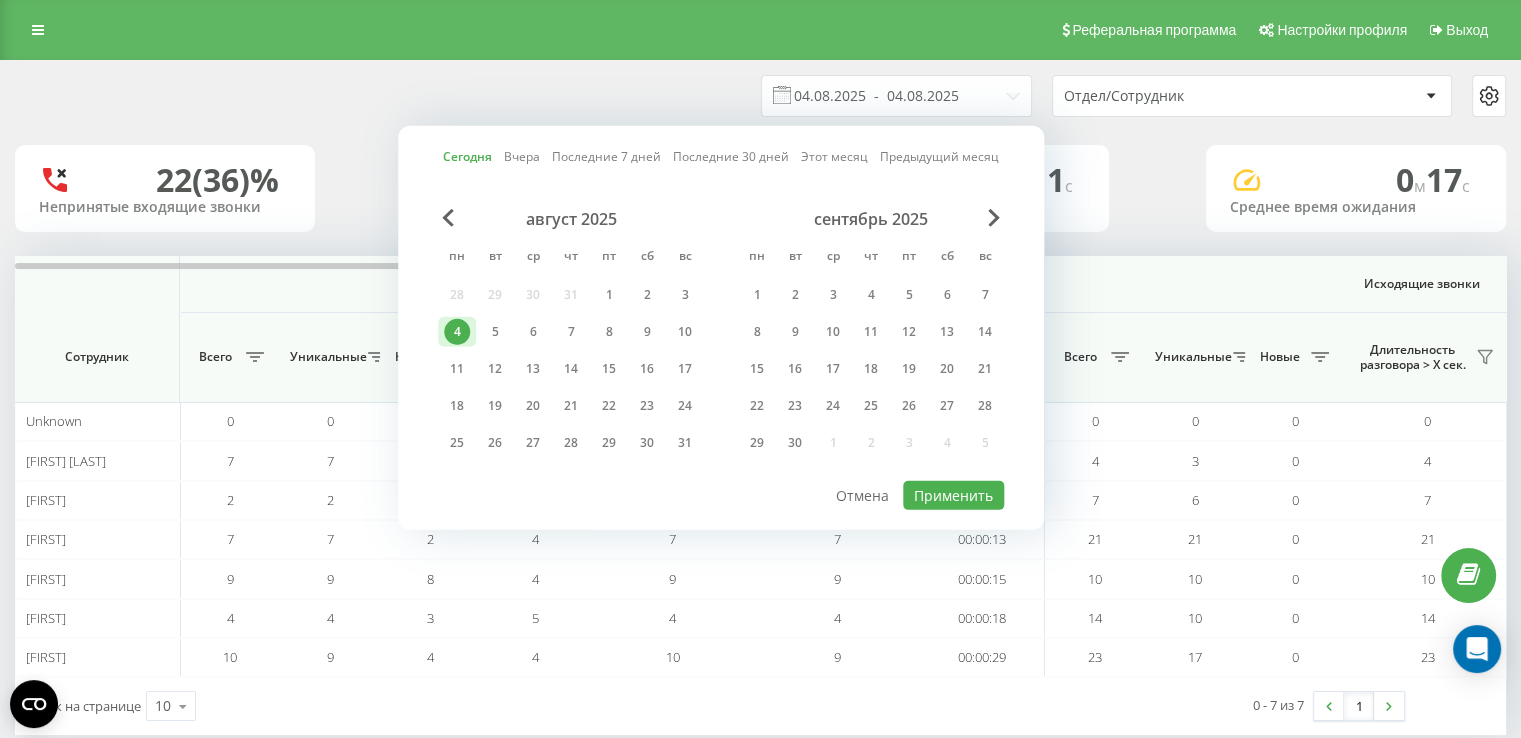 click on "август 2025 пн вт ср чт пт сб вс 28 29 30 31 1 2 3 4 5 6 7 8 9 10 11 12 13 14 15 16 17 18 19 20 21 22 23 24 25 26 27 28 29 30 31" at bounding box center [571, 337] 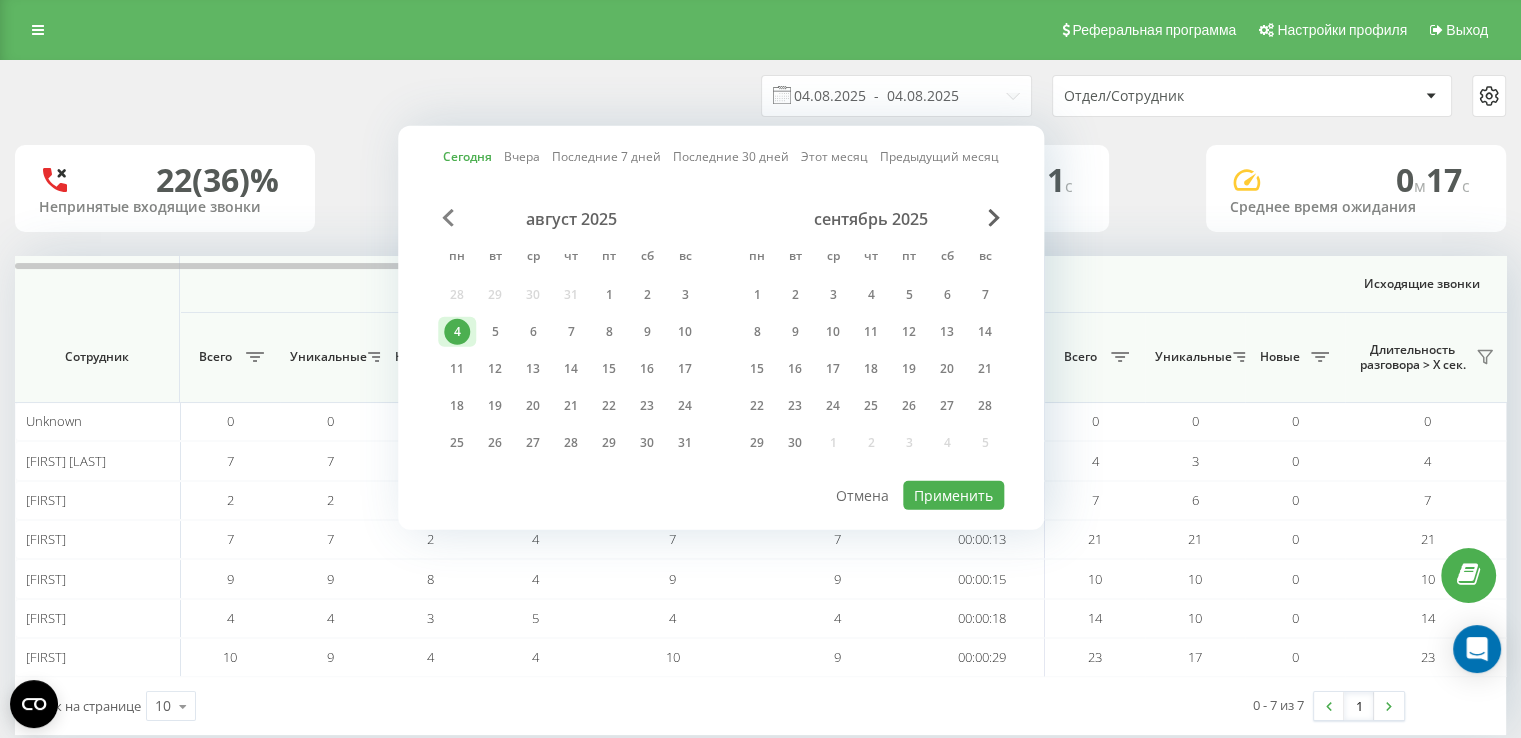 click at bounding box center (448, 218) 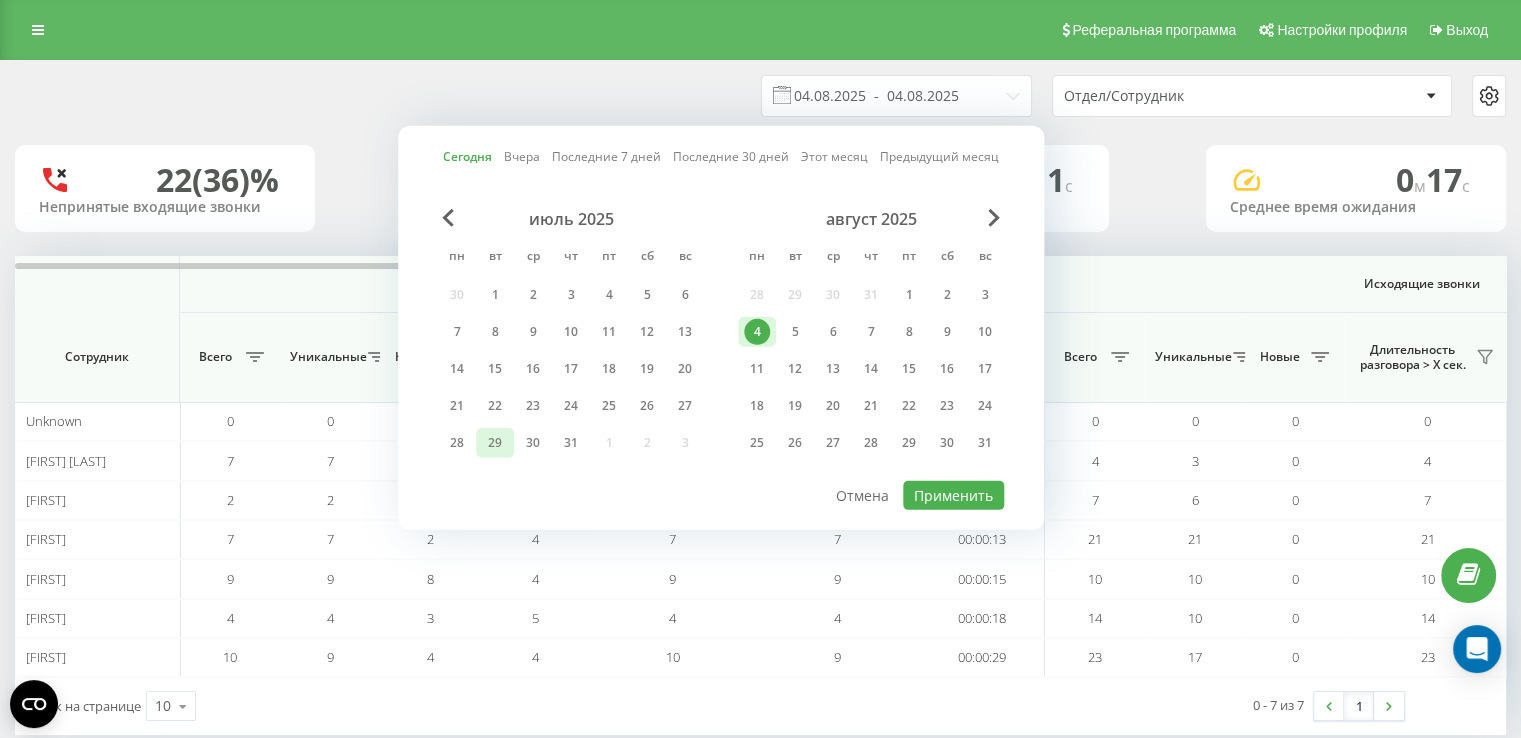 click on "29" at bounding box center (495, 443) 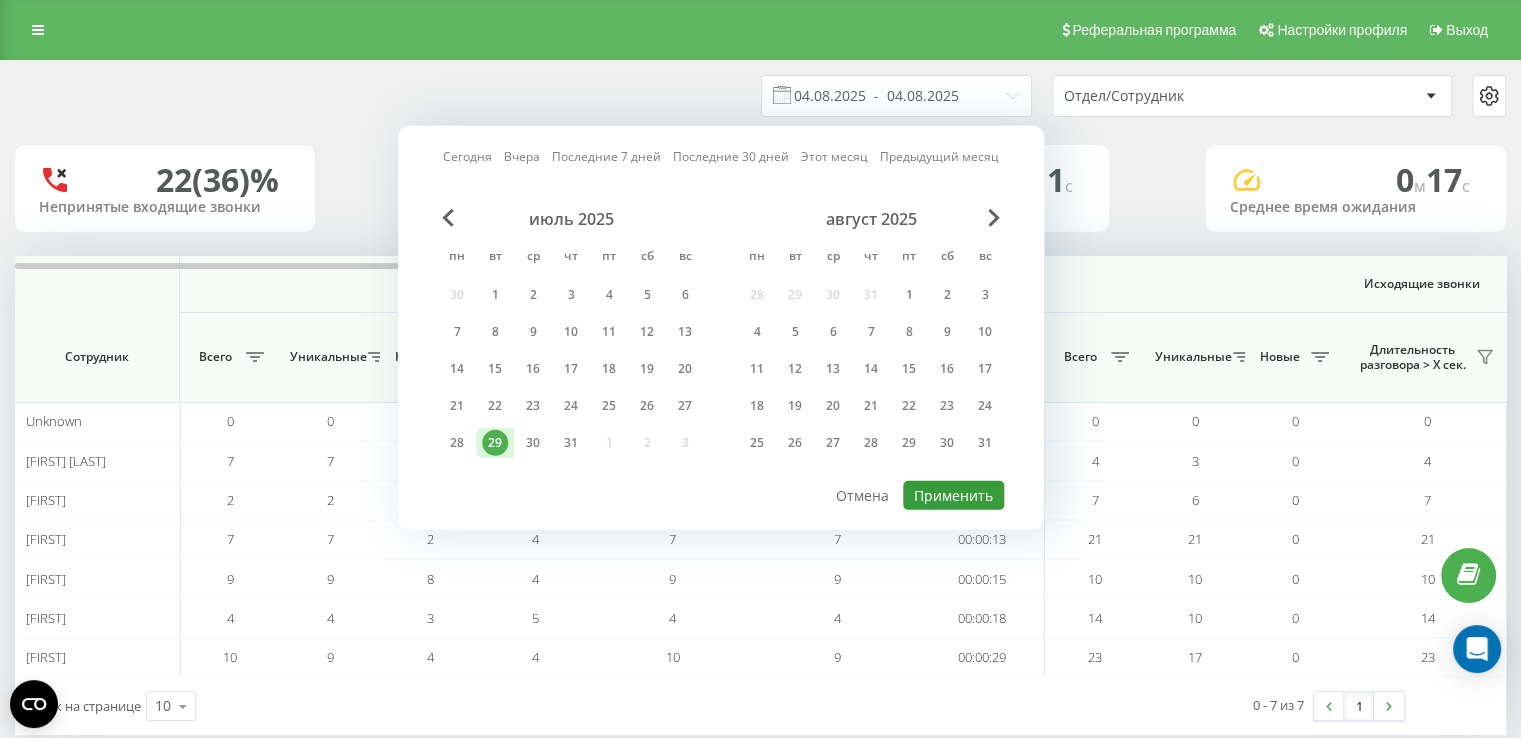 click on "Применить" at bounding box center (953, 495) 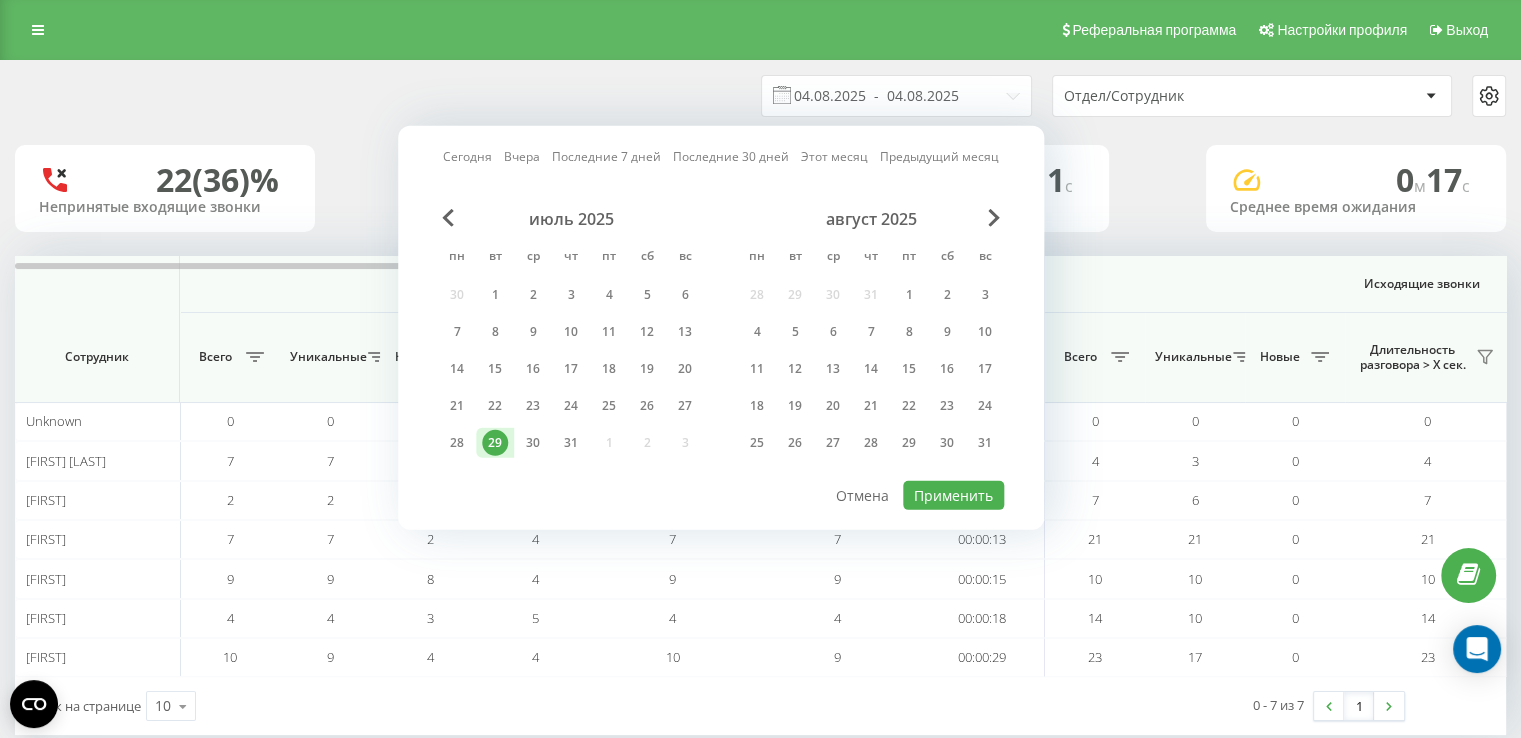 type on "29.07.2025  -  29.07.2025" 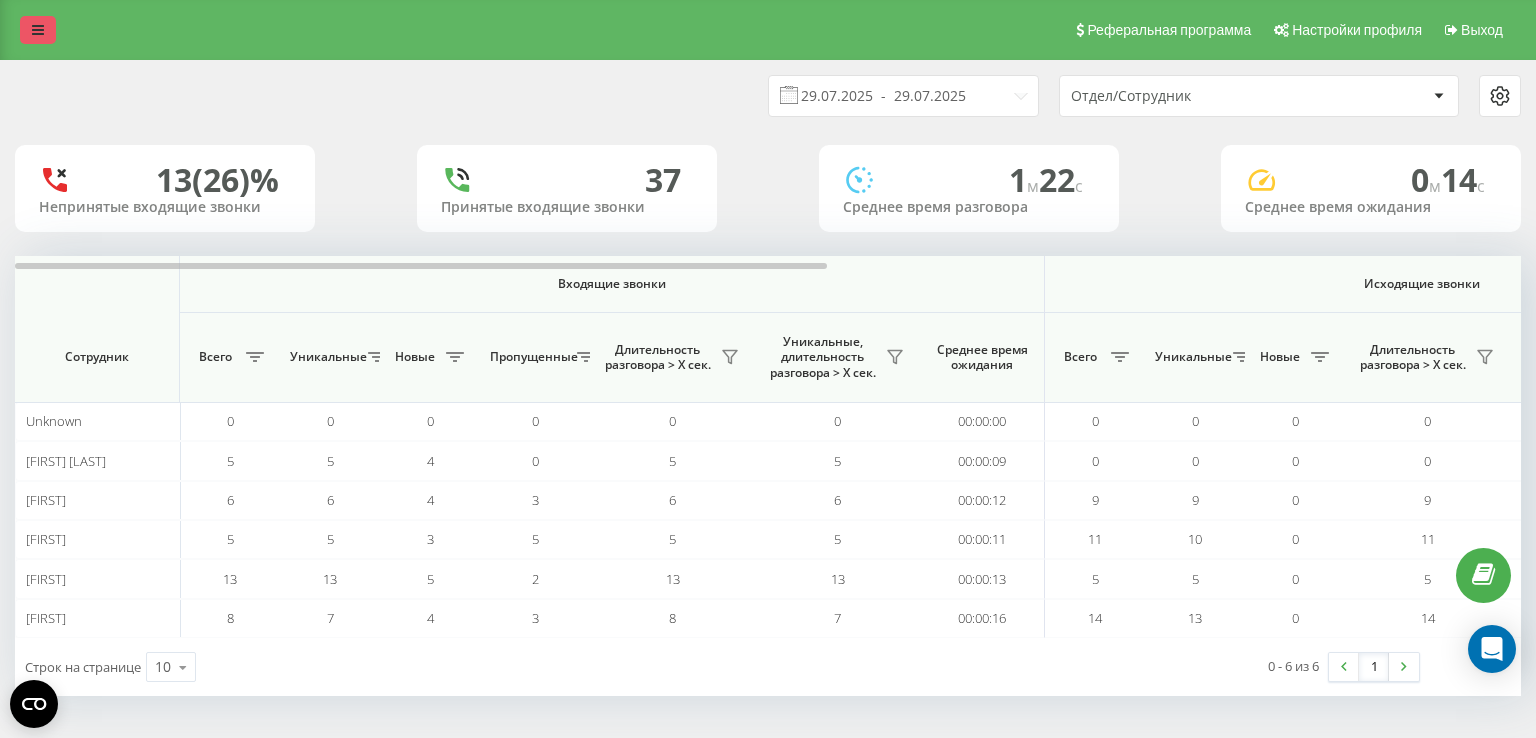 click at bounding box center (38, 30) 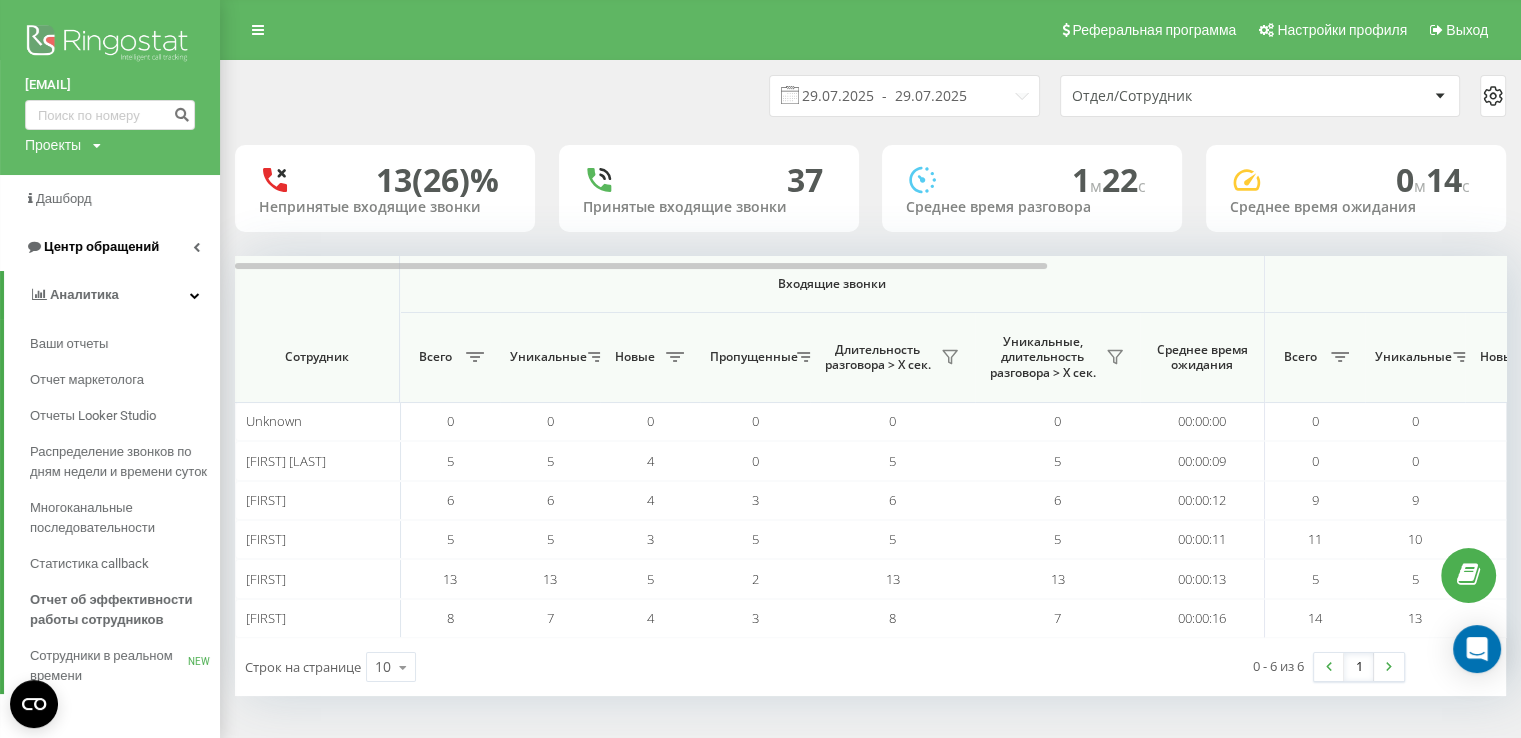 click on "Центр обращений" at bounding box center (101, 246) 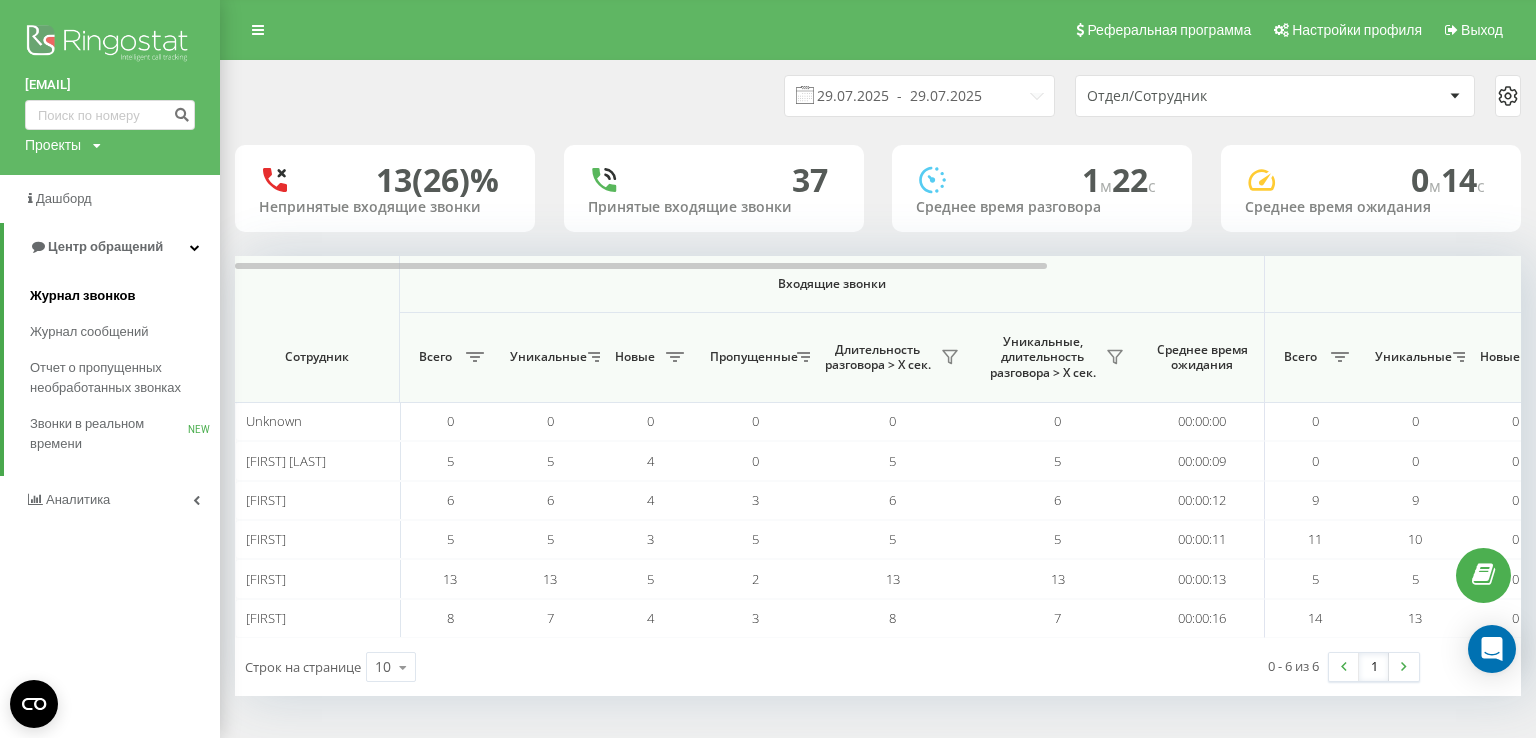 click on "Журнал звонков" at bounding box center [82, 296] 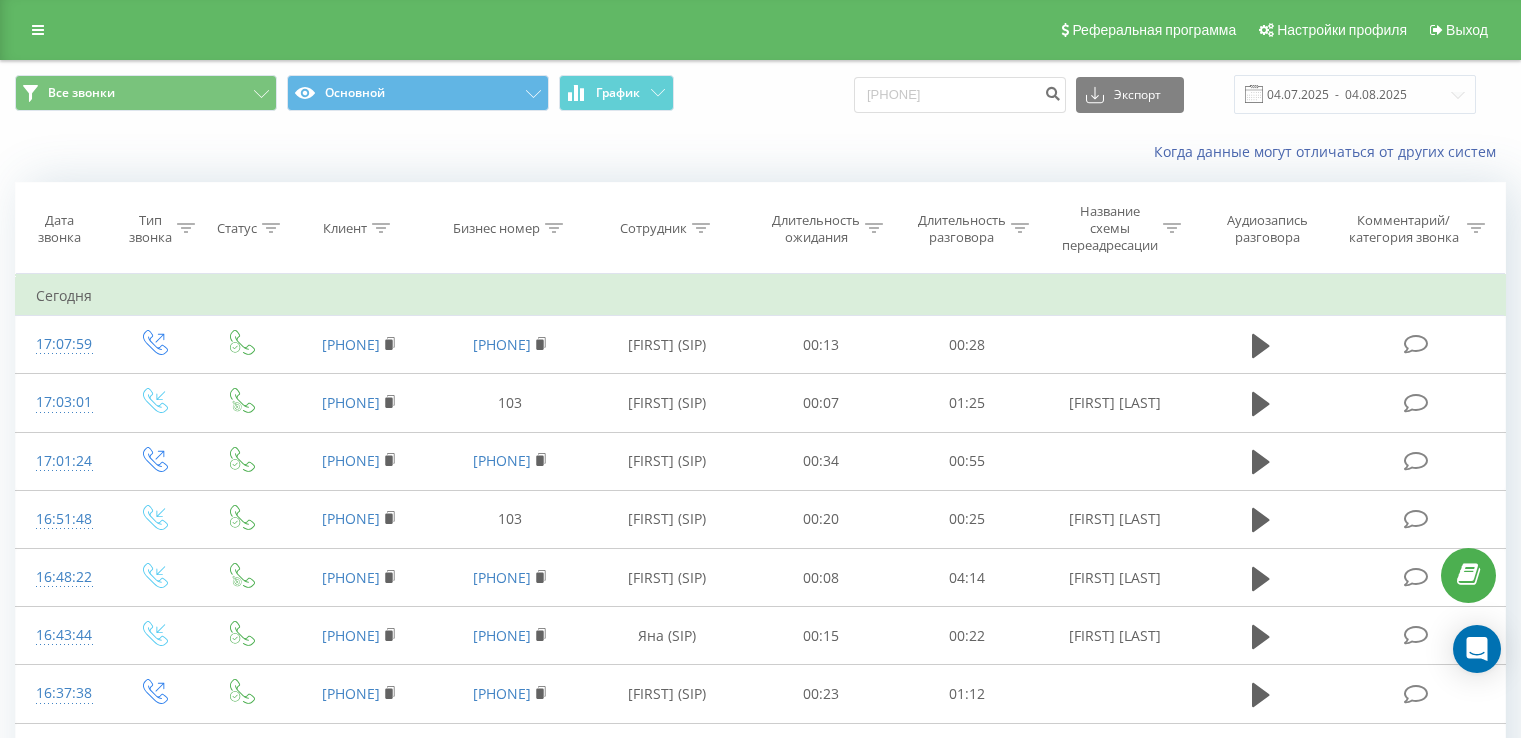 scroll, scrollTop: 0, scrollLeft: 0, axis: both 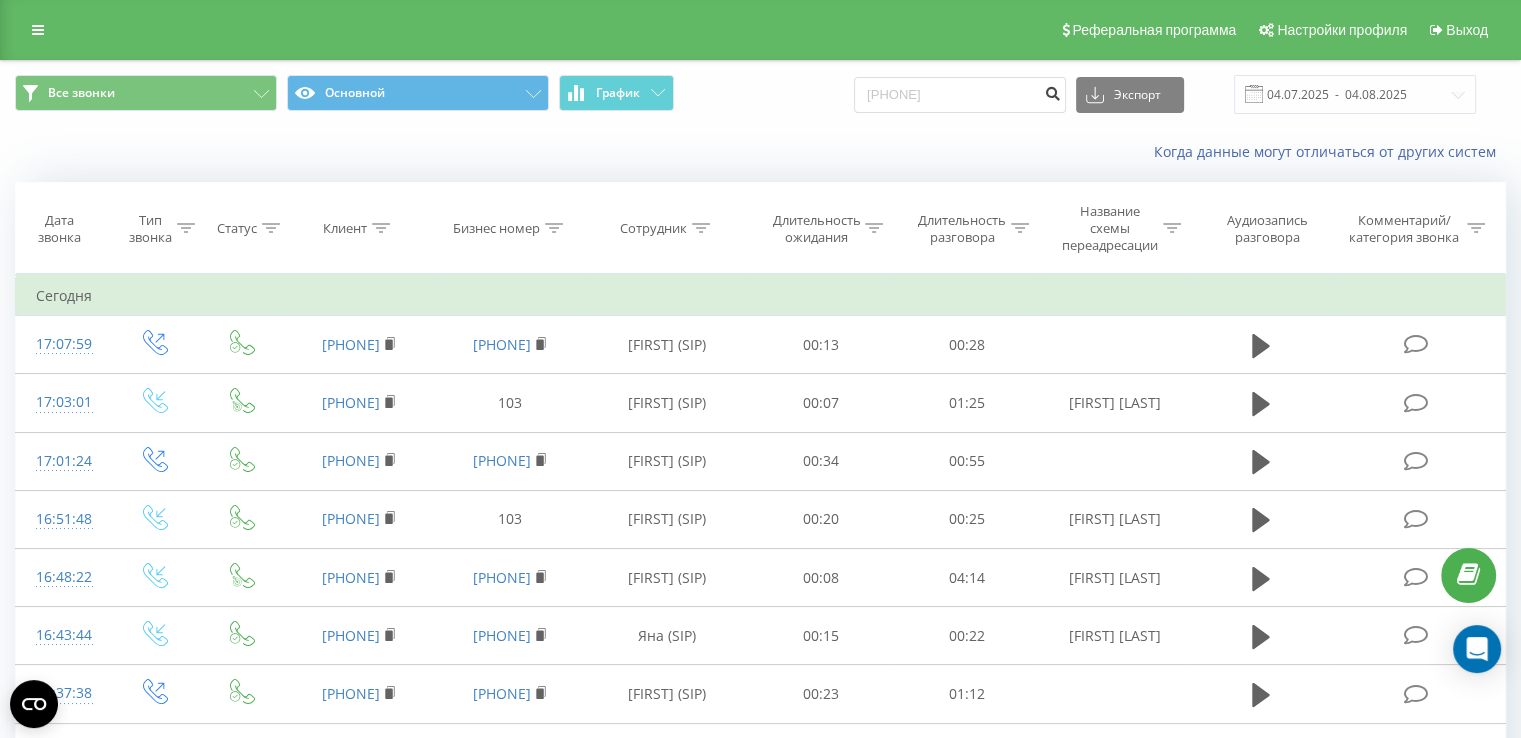type on "[PHONE]" 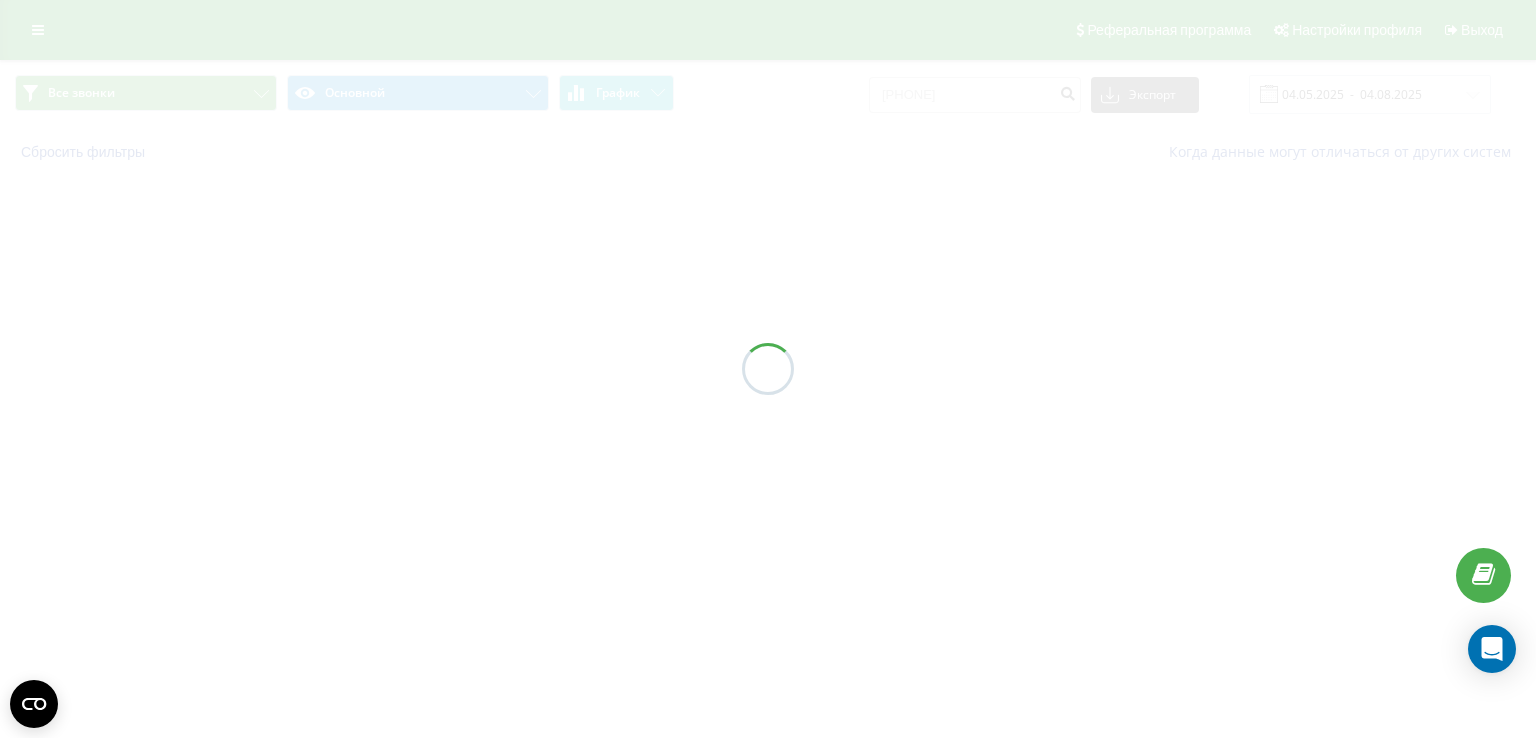 scroll, scrollTop: 0, scrollLeft: 0, axis: both 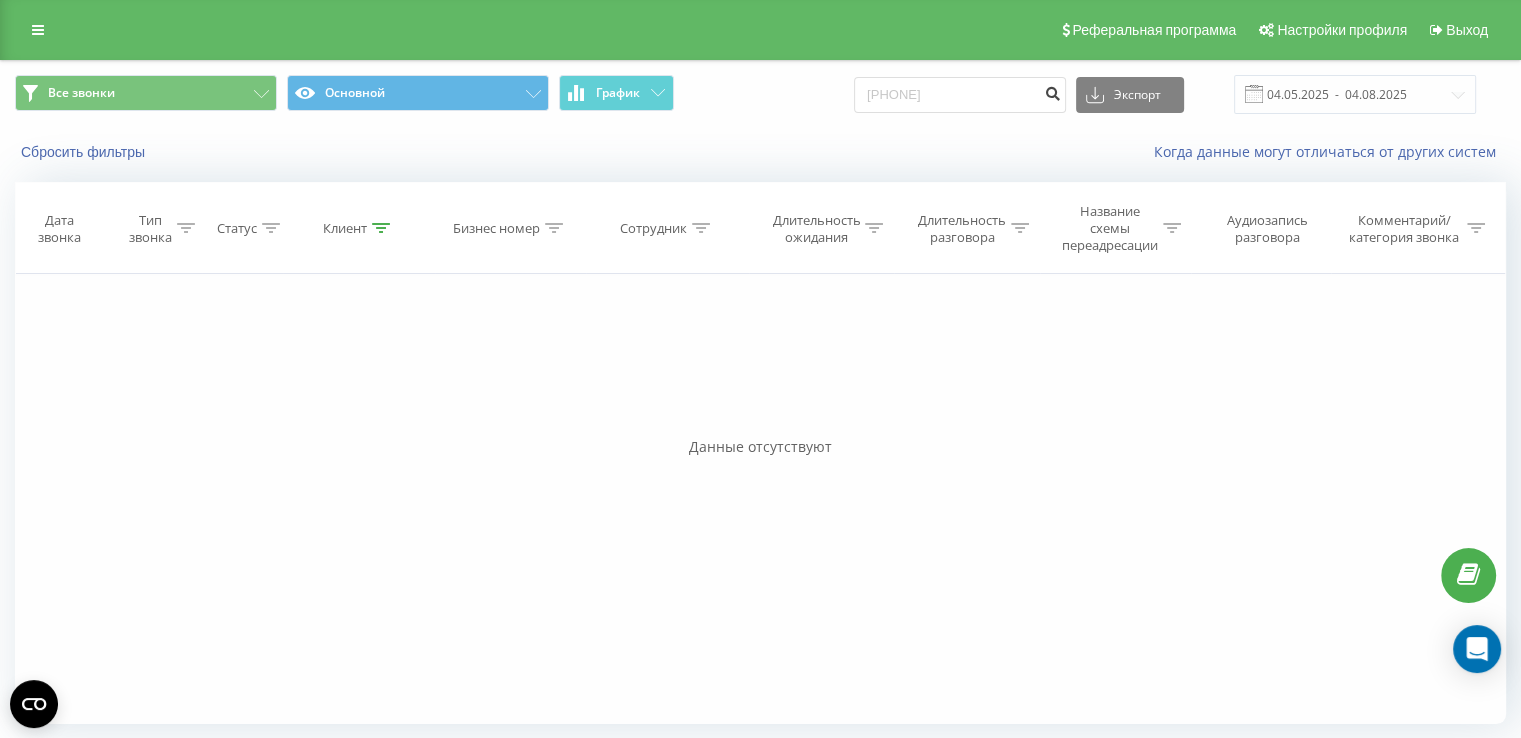 click at bounding box center [1052, 91] 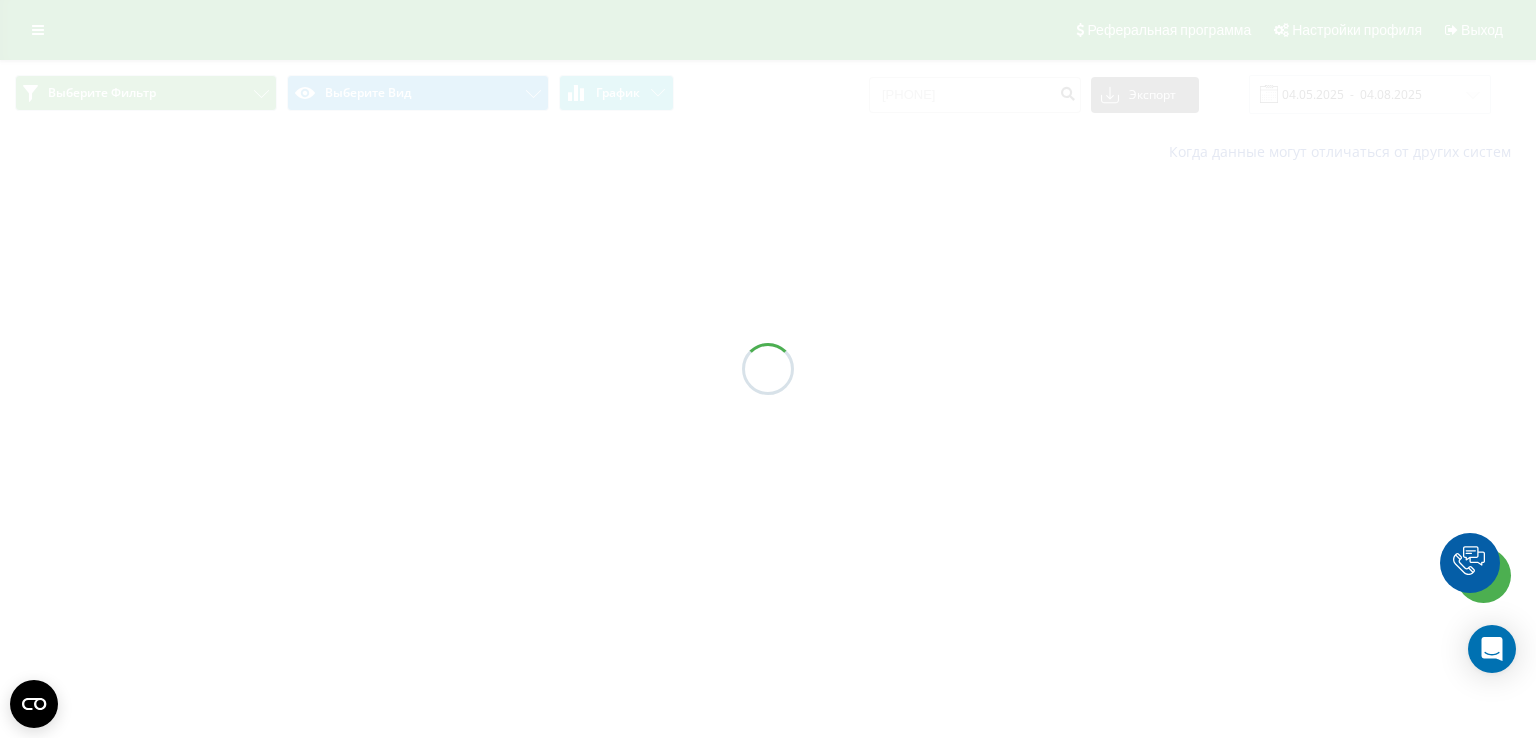 scroll, scrollTop: 0, scrollLeft: 0, axis: both 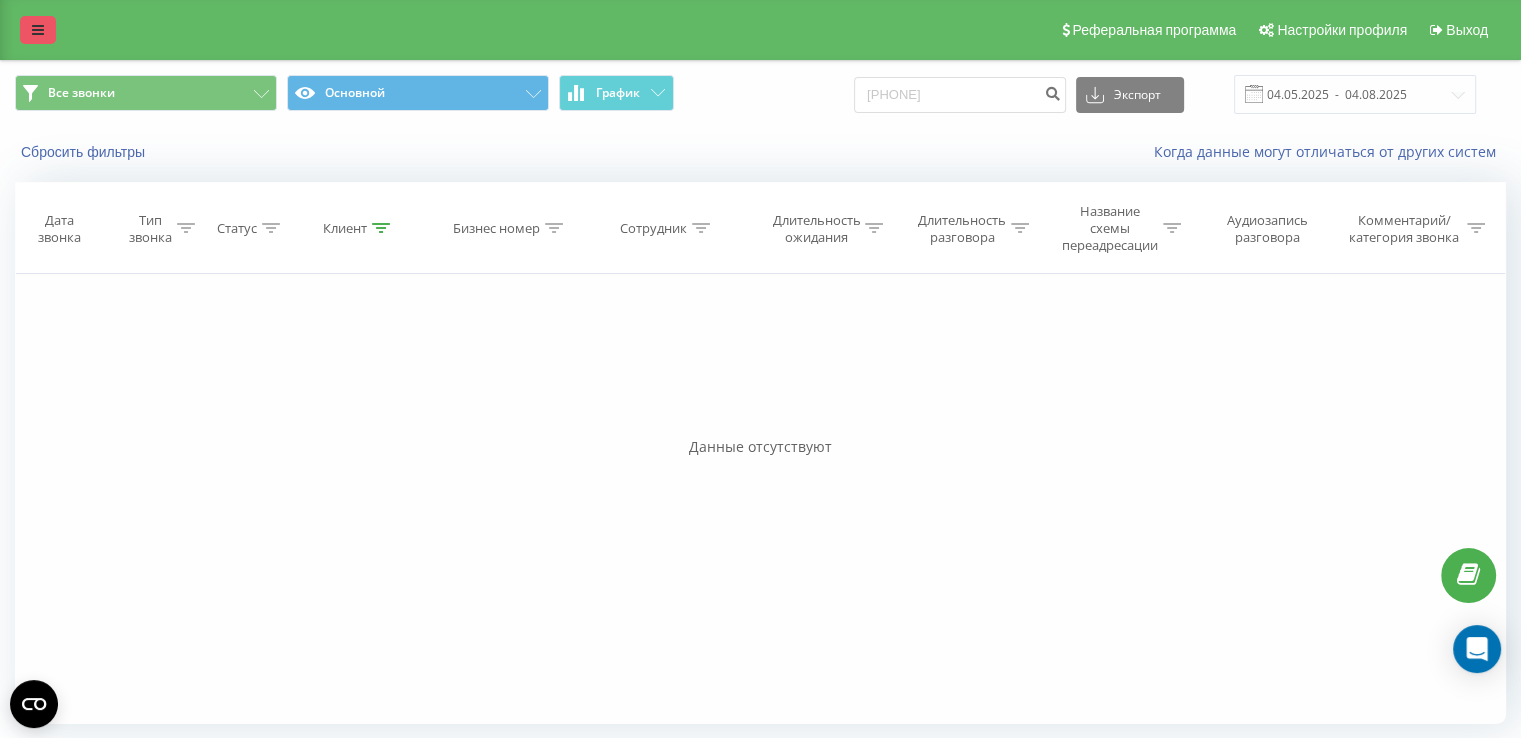 click at bounding box center (38, 30) 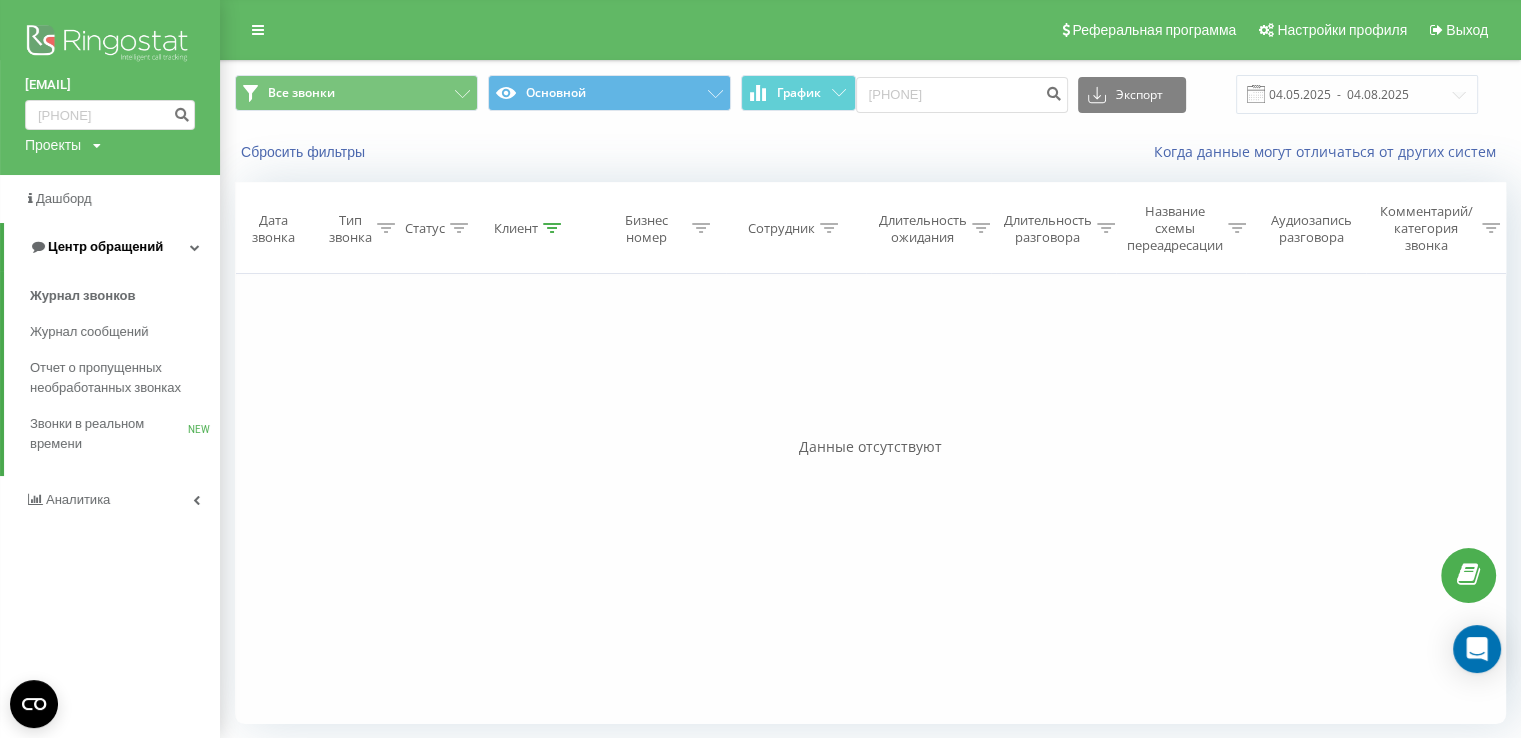 click on "Центр обращений" at bounding box center (105, 246) 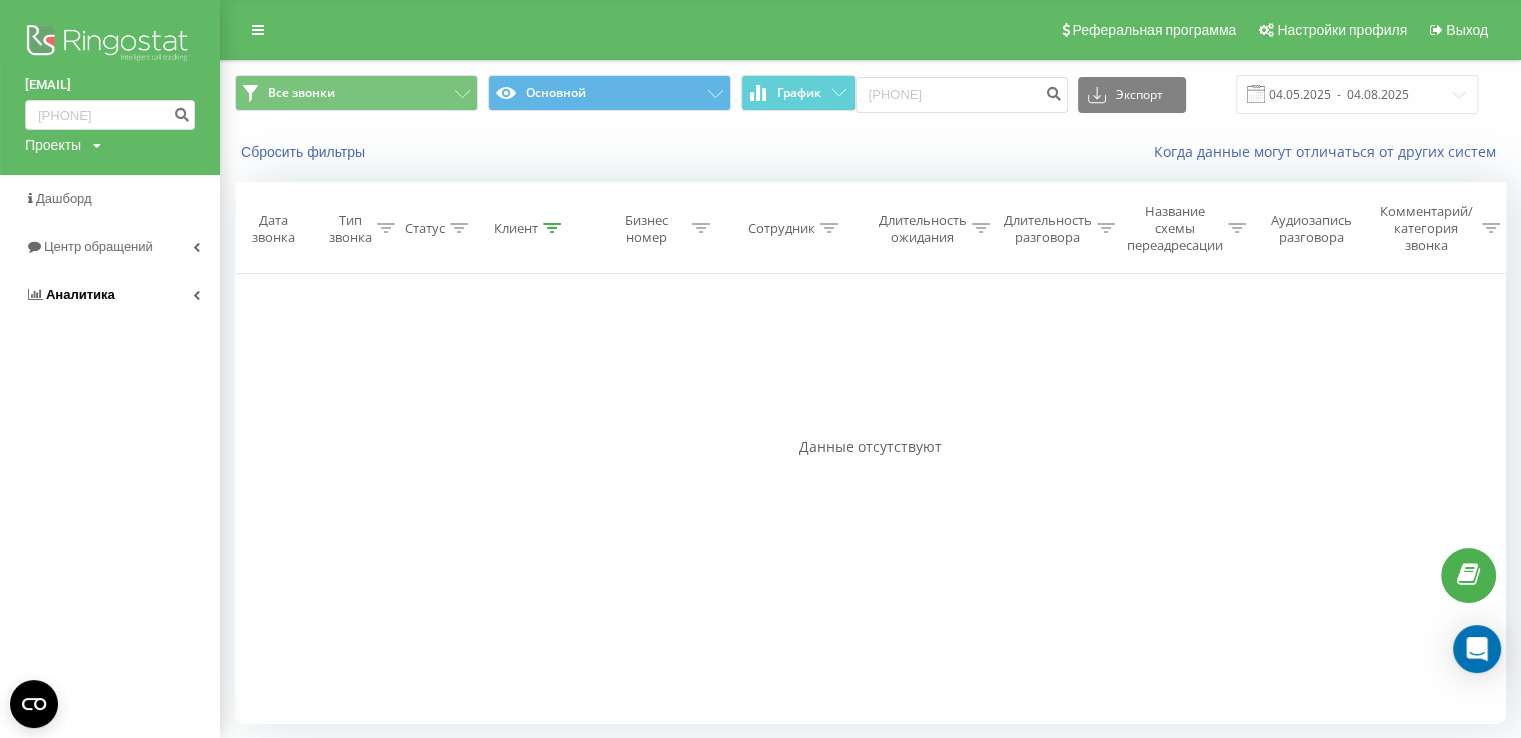 click on "Аналитика" at bounding box center [80, 294] 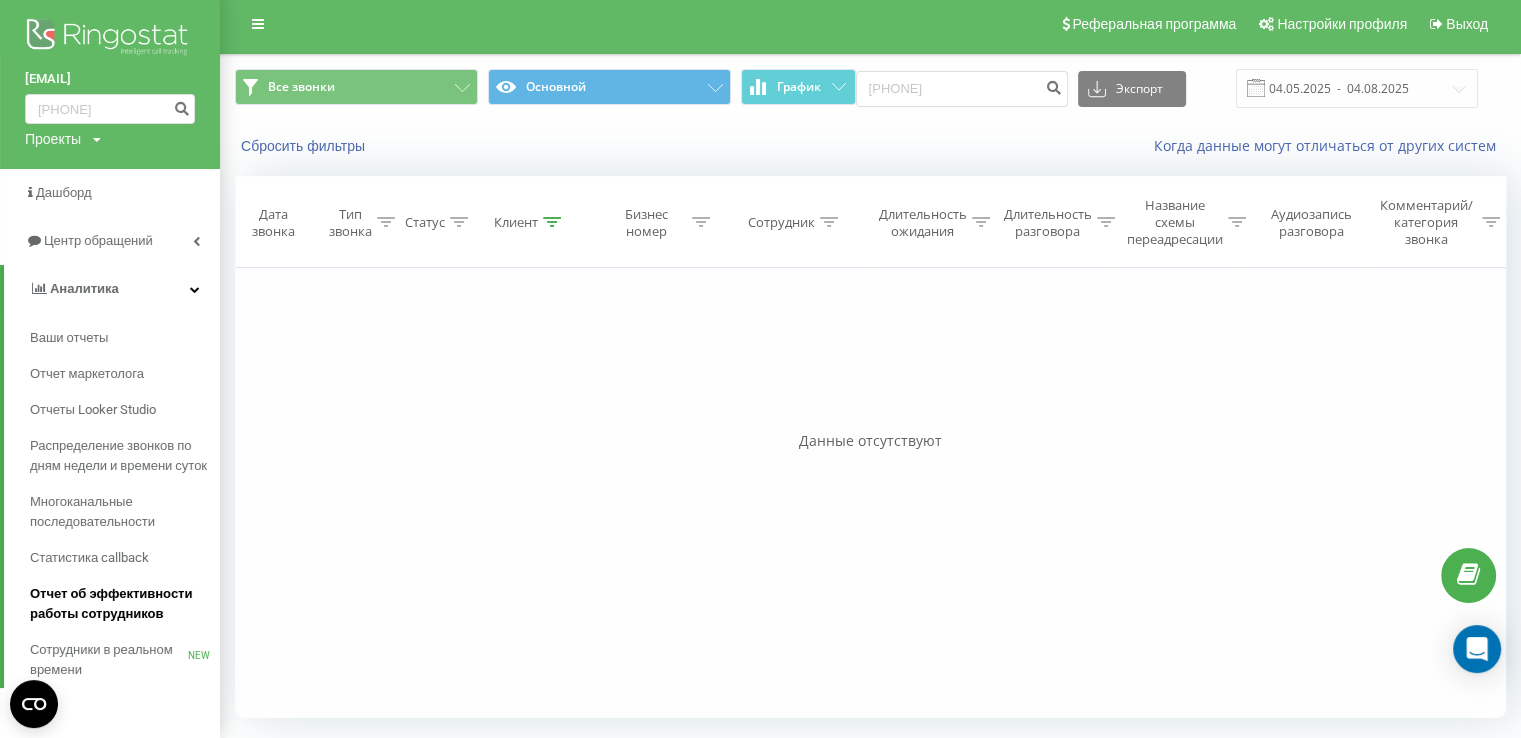 scroll, scrollTop: 26, scrollLeft: 0, axis: vertical 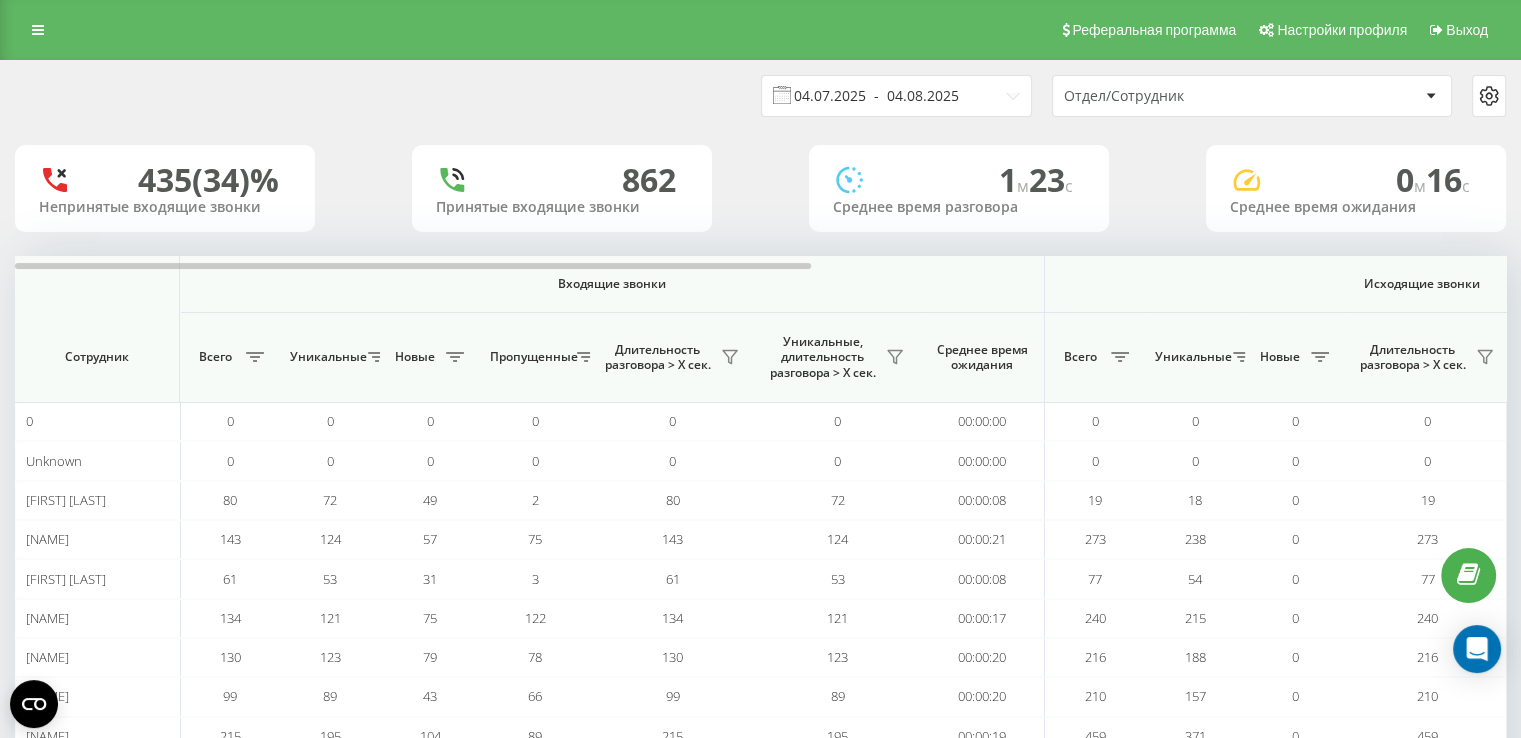 click on "04.07.2025  -  04.08.2025" at bounding box center (896, 96) 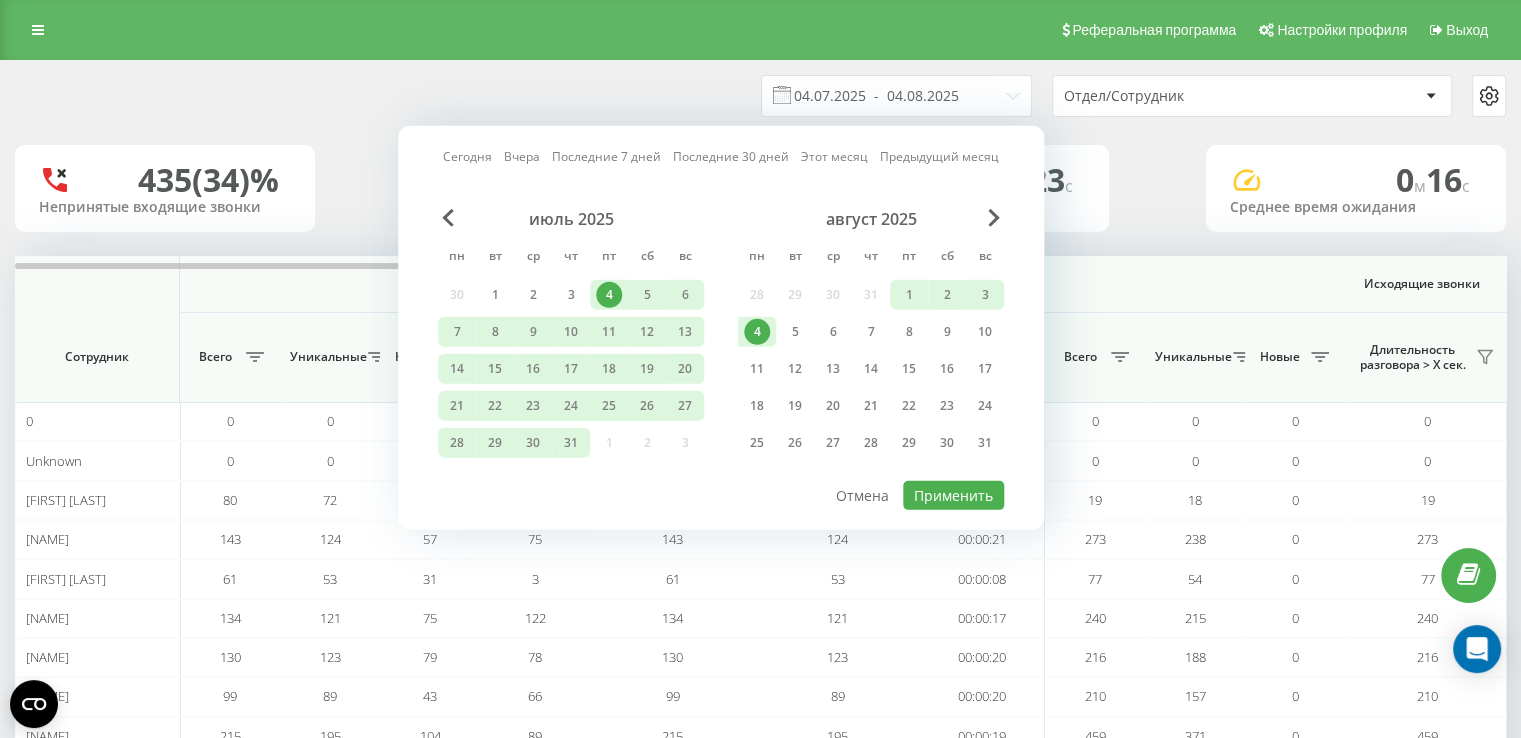 click on "4" at bounding box center [757, 332] 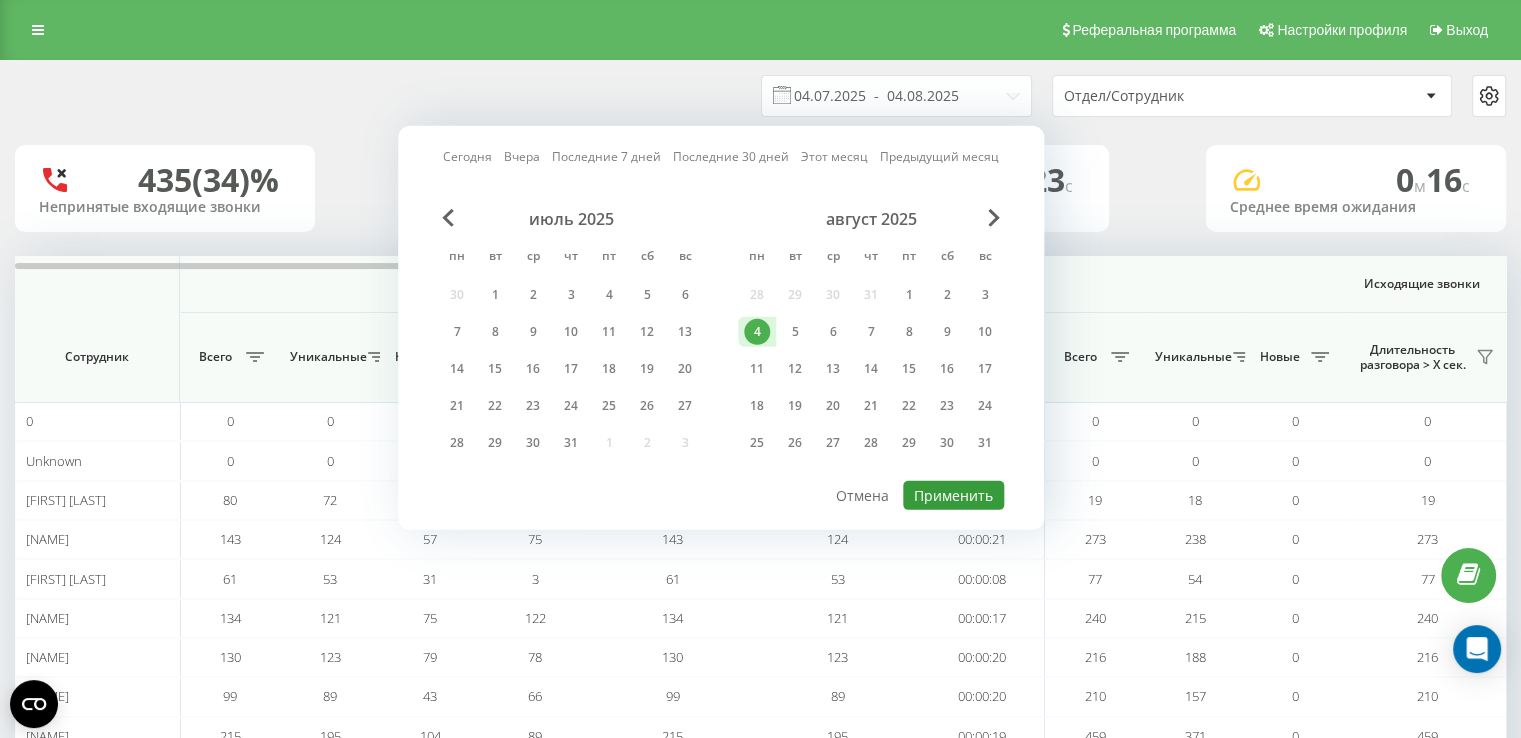 click on "Применить" at bounding box center (953, 495) 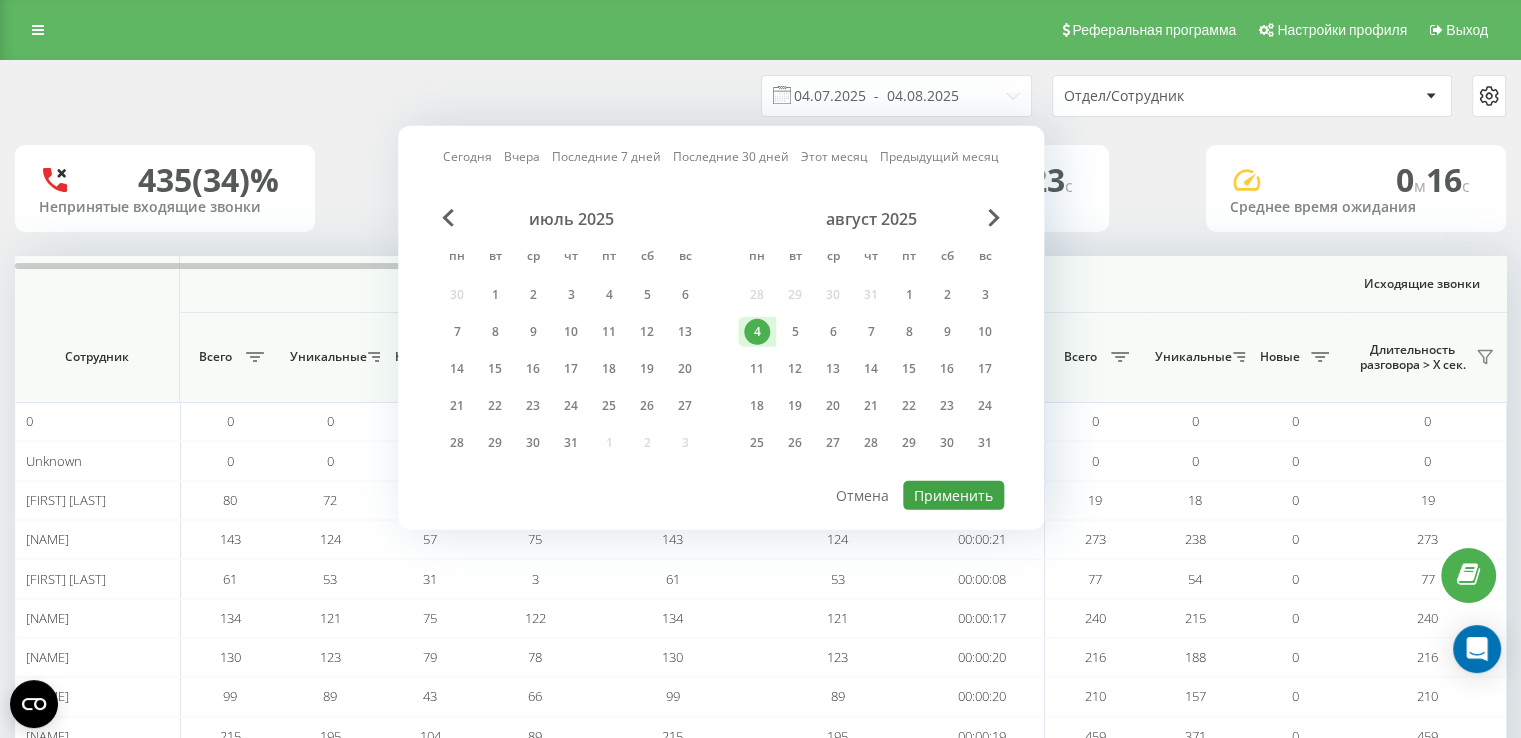 type on "04.08.2025  -  04.08.2025" 